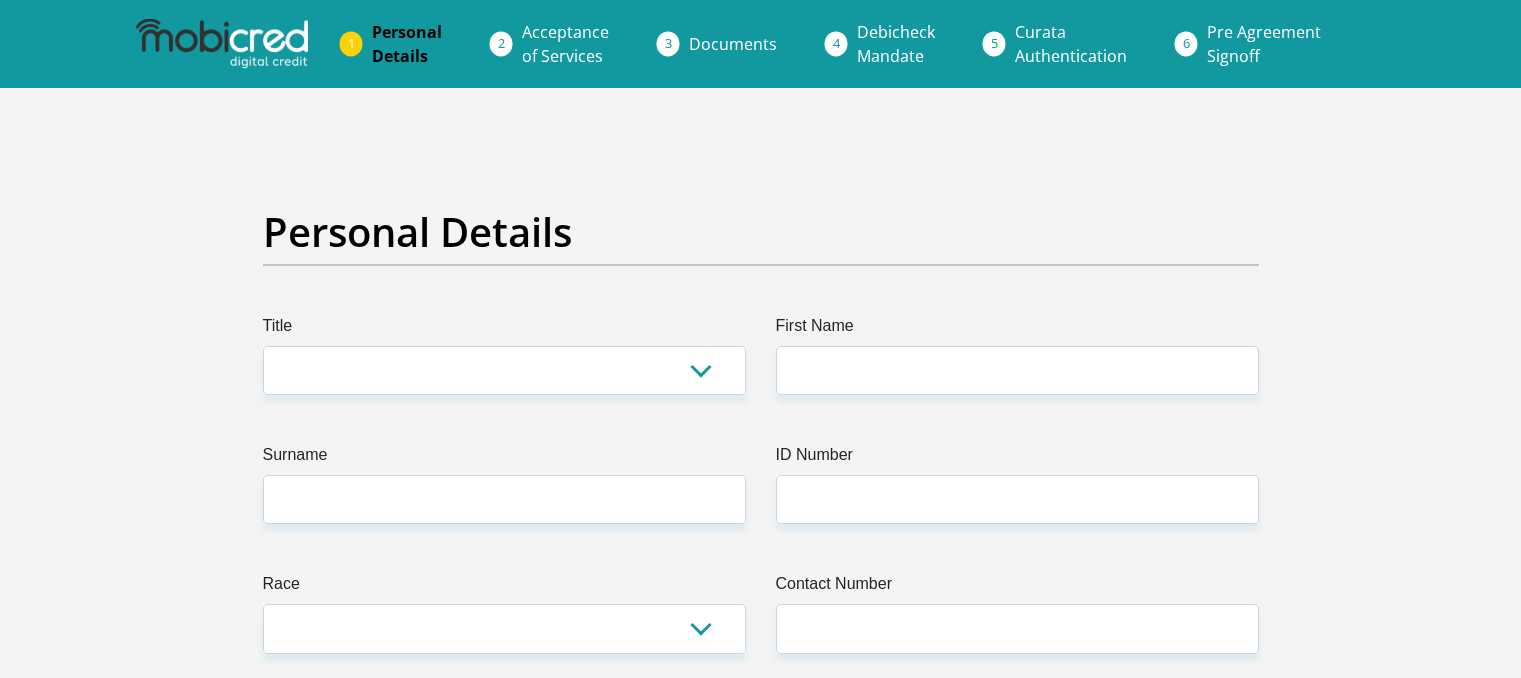 scroll, scrollTop: 0, scrollLeft: 0, axis: both 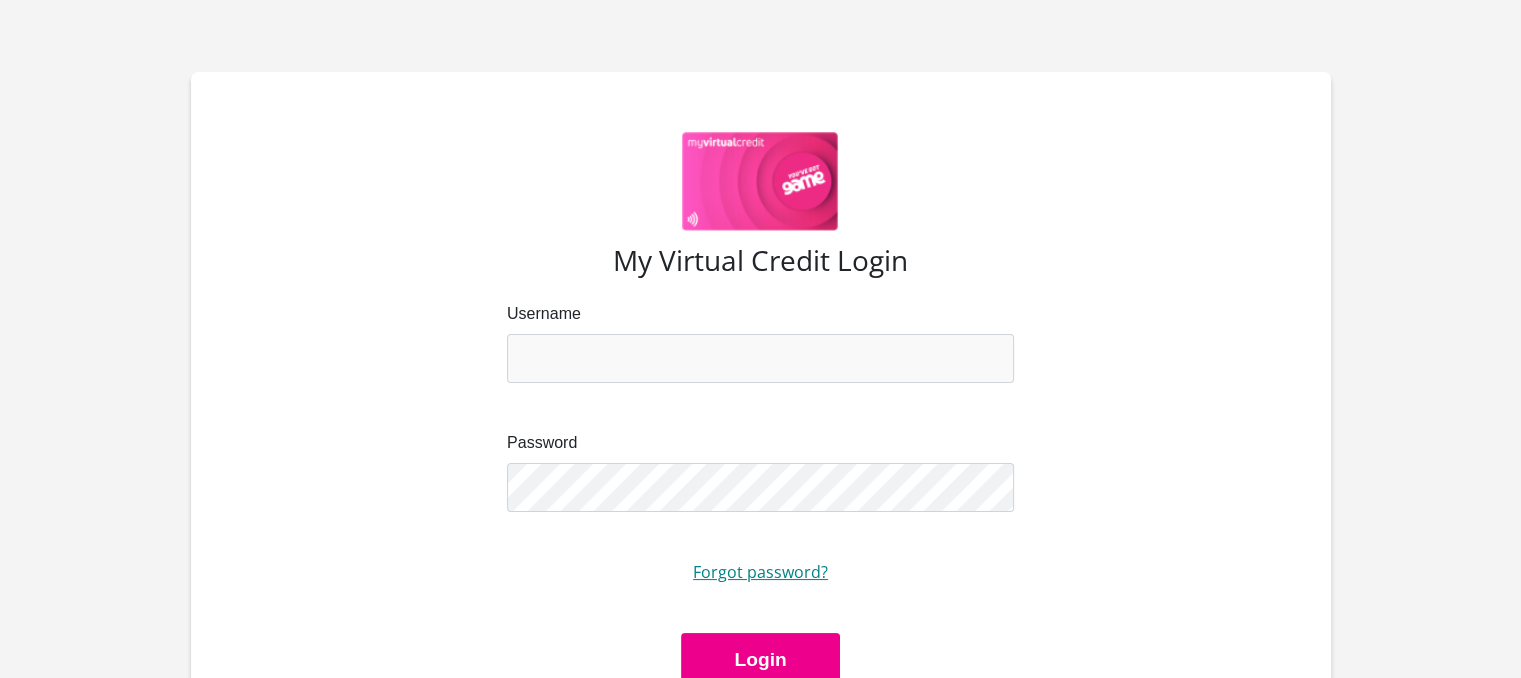 click on "Forgot password?" at bounding box center [760, 572] 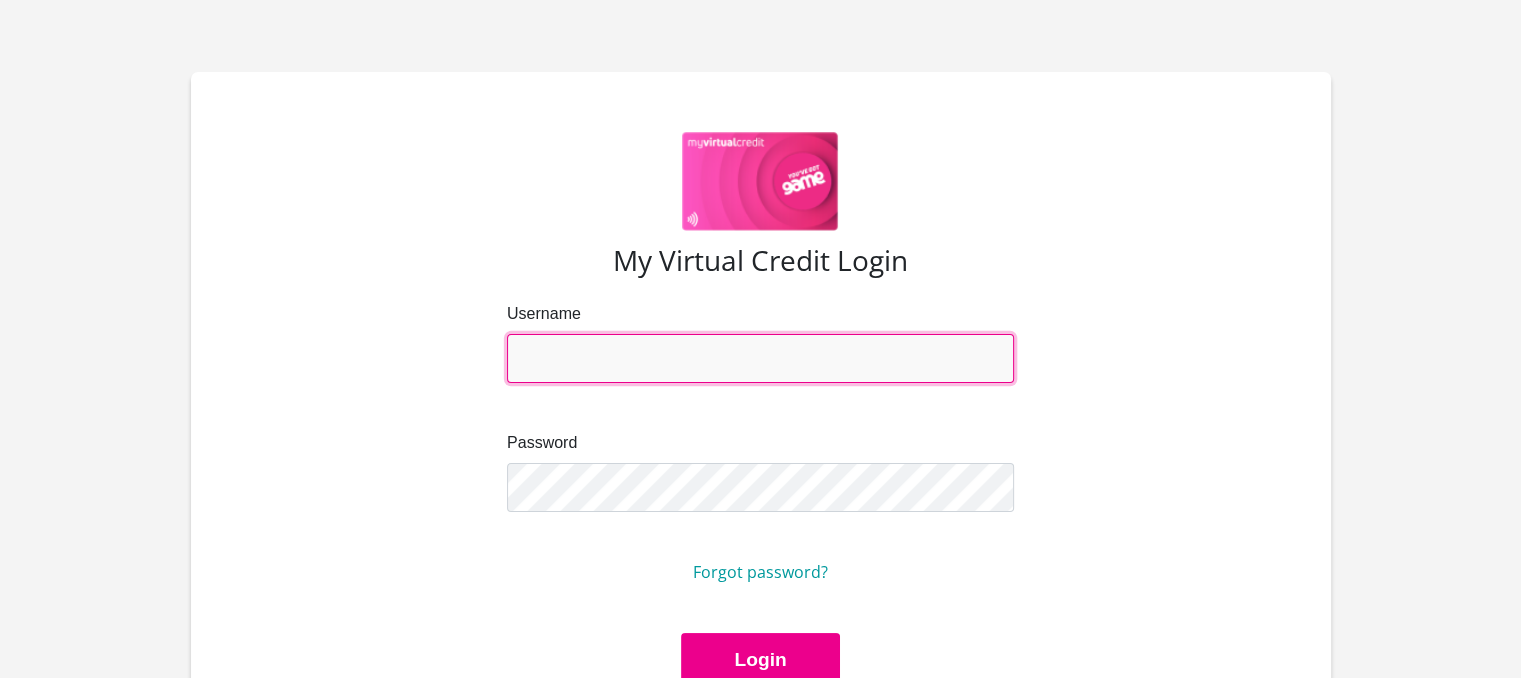 click on "Username" at bounding box center [760, 358] 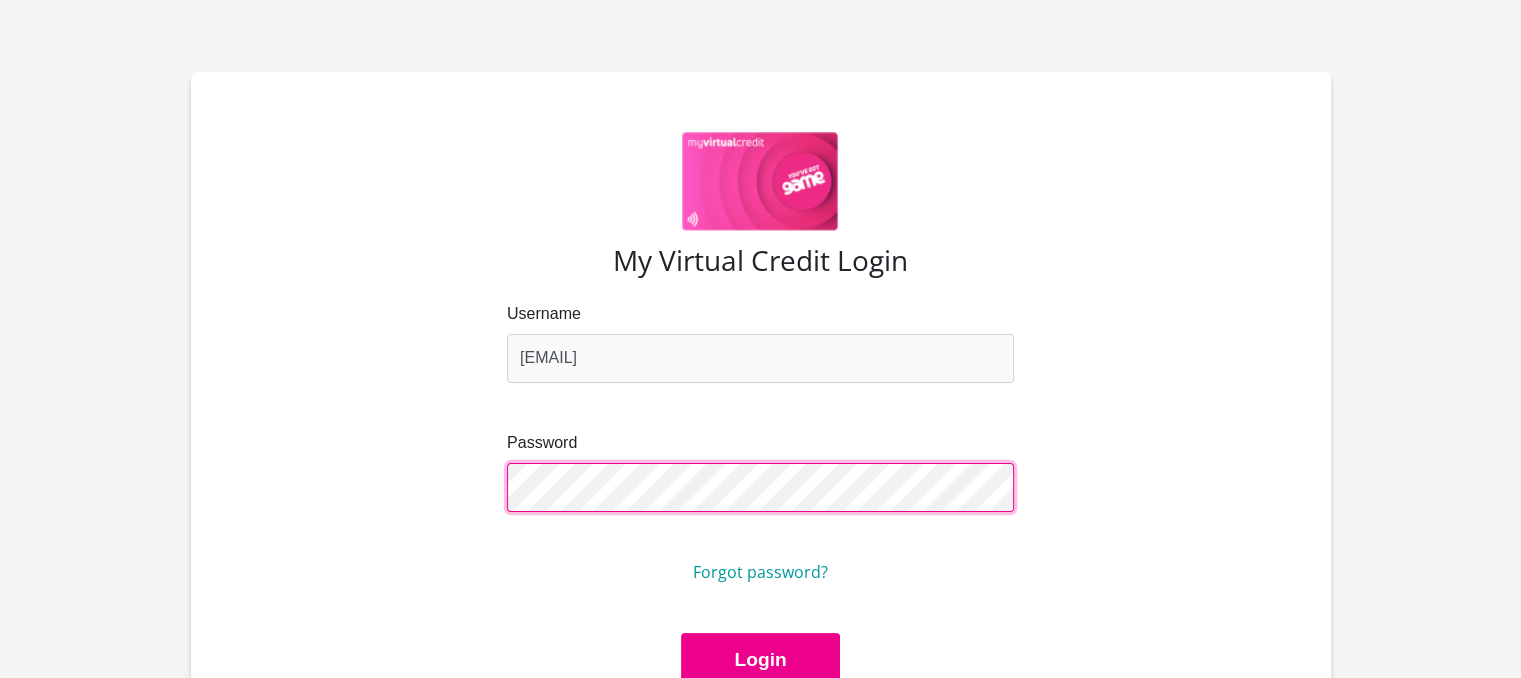 click on "Login" at bounding box center [760, 660] 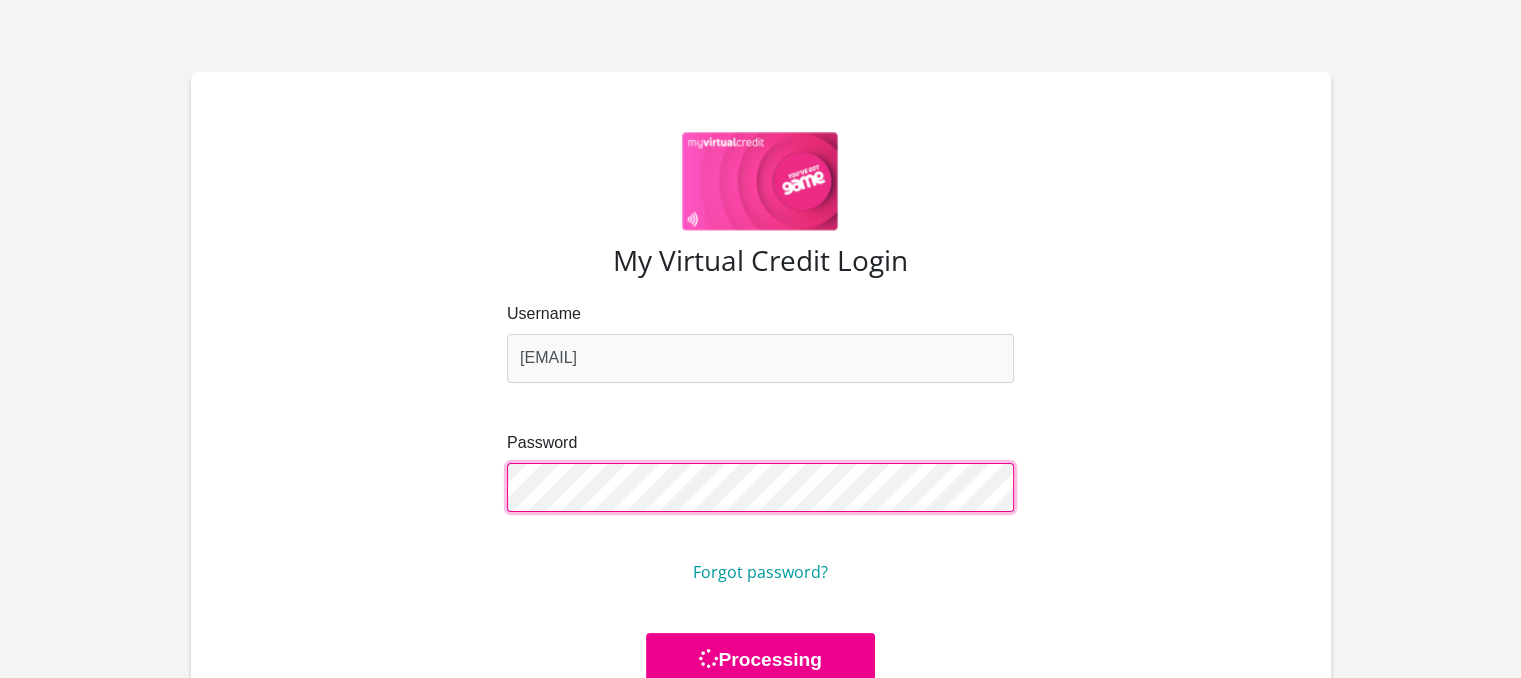 scroll, scrollTop: 0, scrollLeft: 0, axis: both 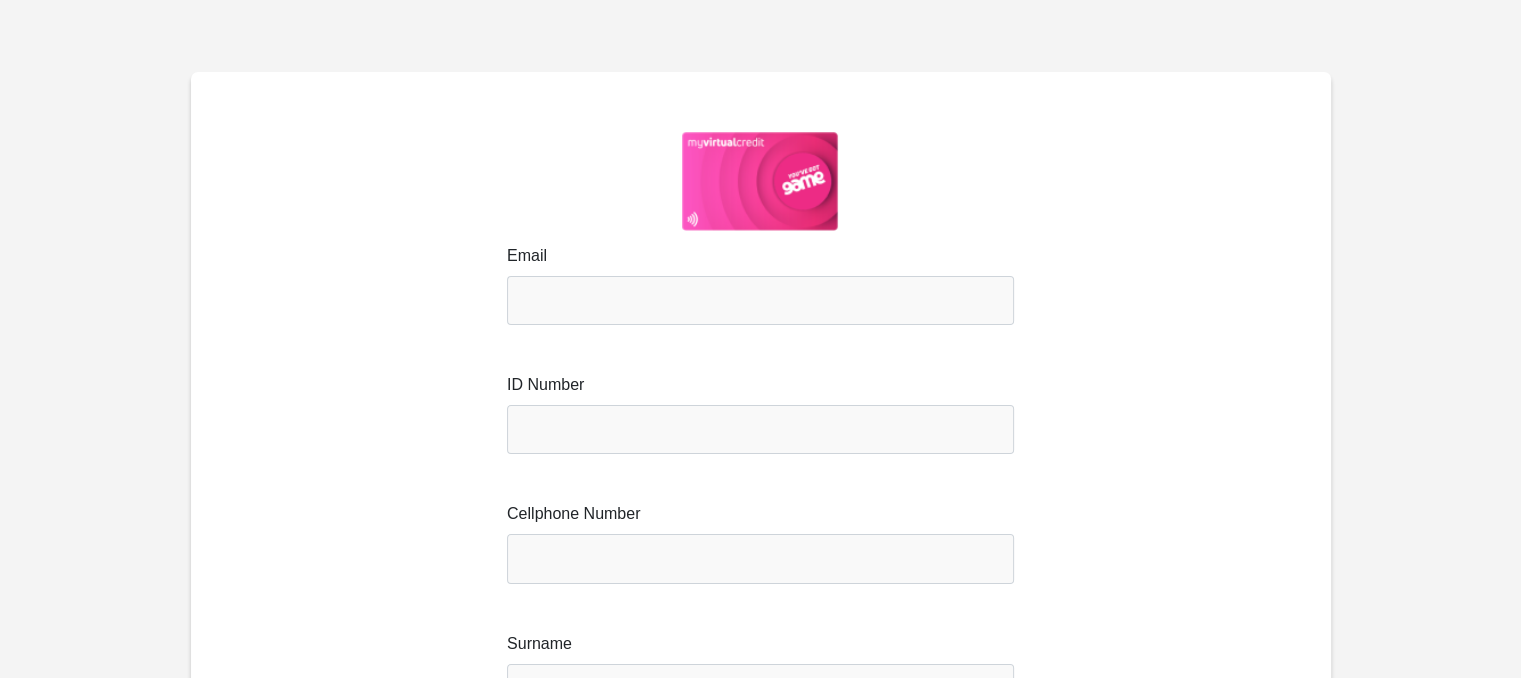 click on "Email
ID Number
Cellphone Number
Surname" at bounding box center (761, 502) 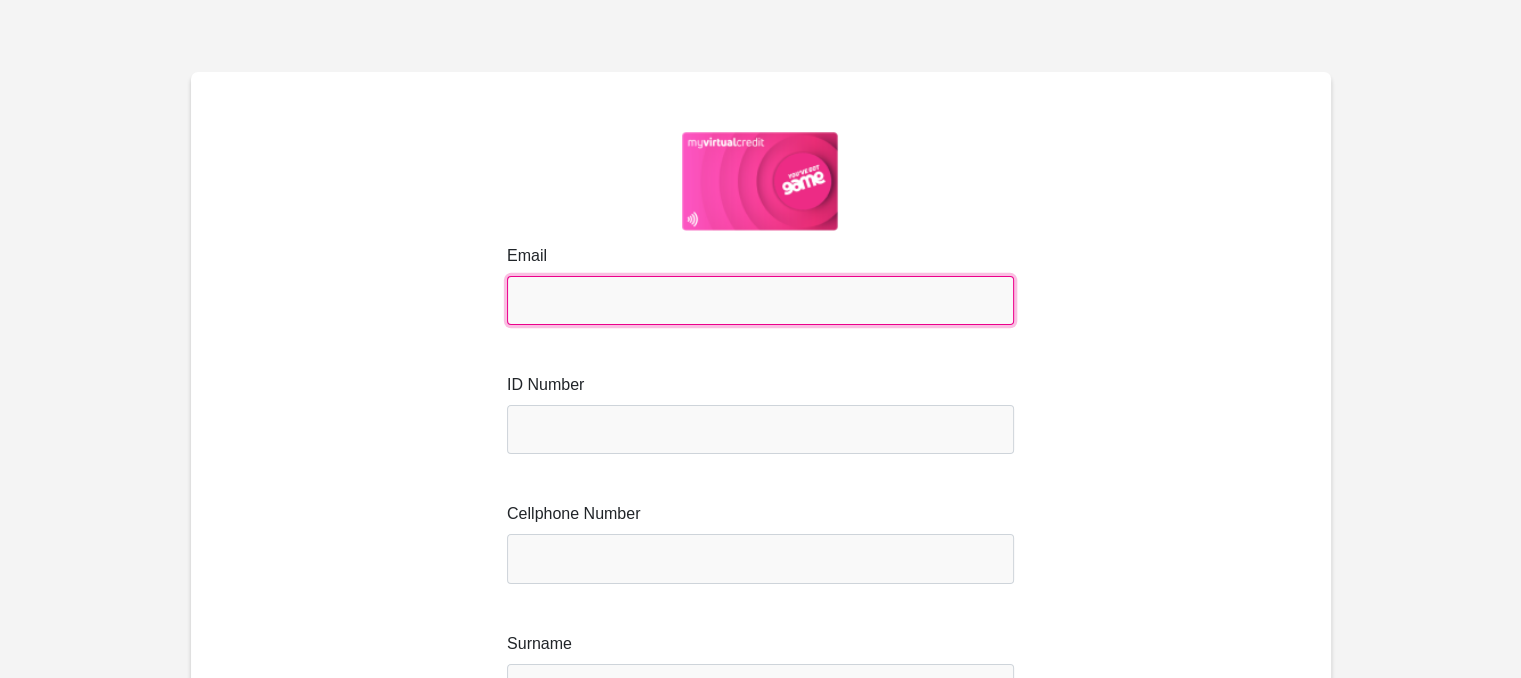 click on "Email" at bounding box center [760, 300] 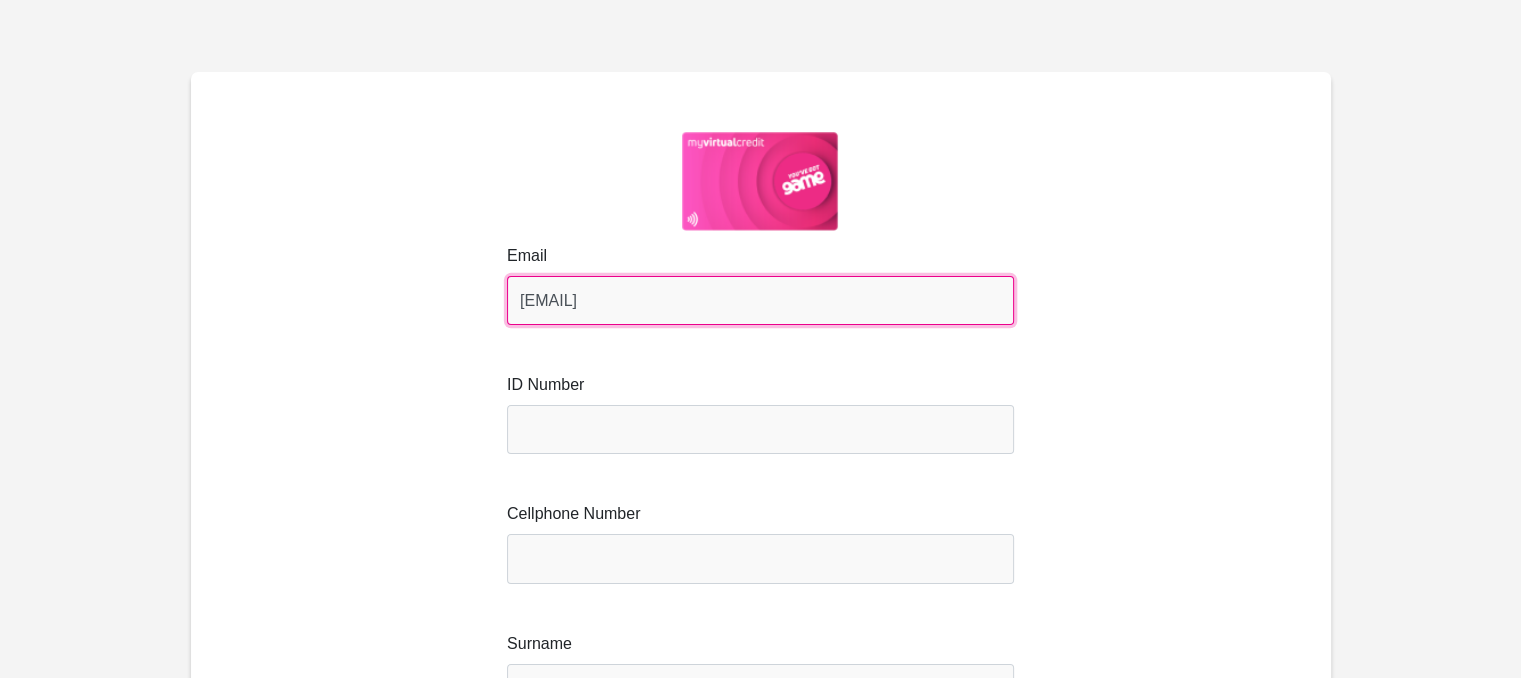 type on "[USERNAME]@[DOMAIN]" 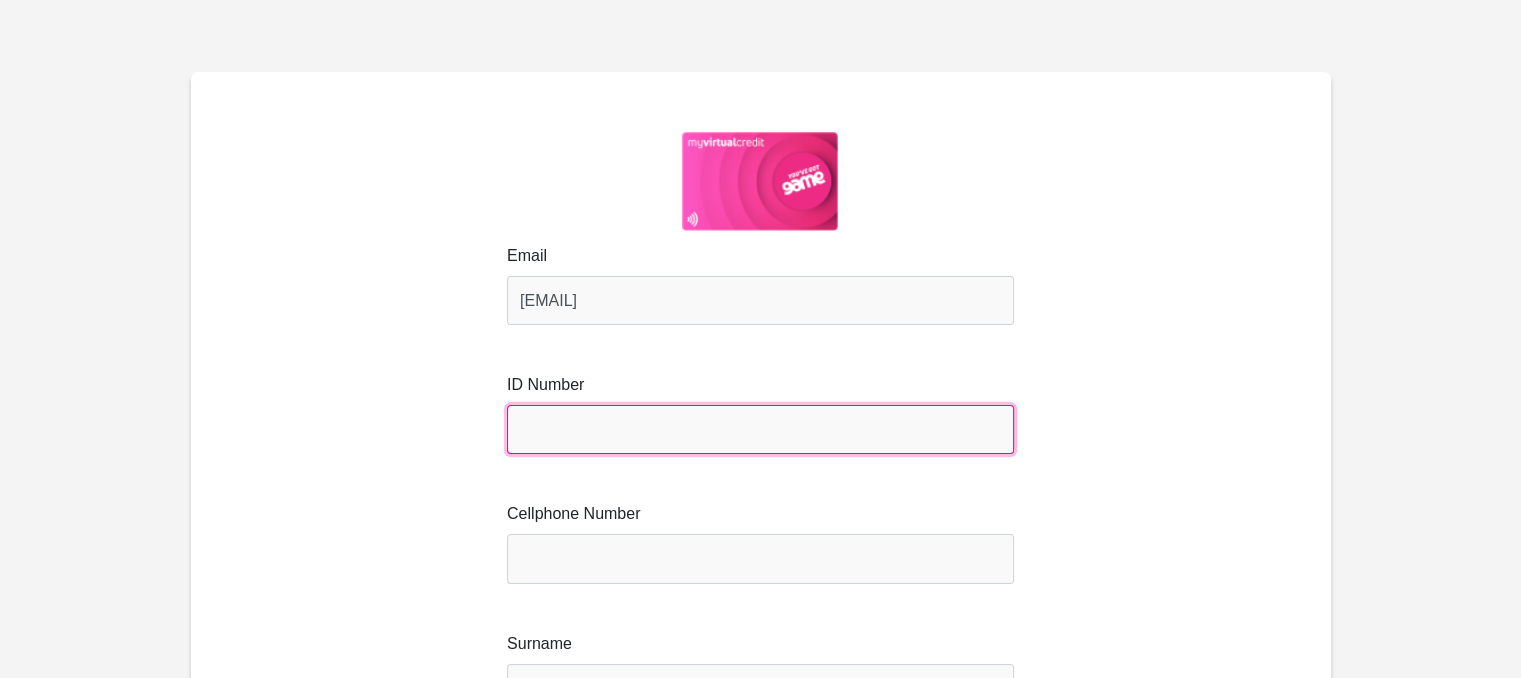 click at bounding box center [760, 429] 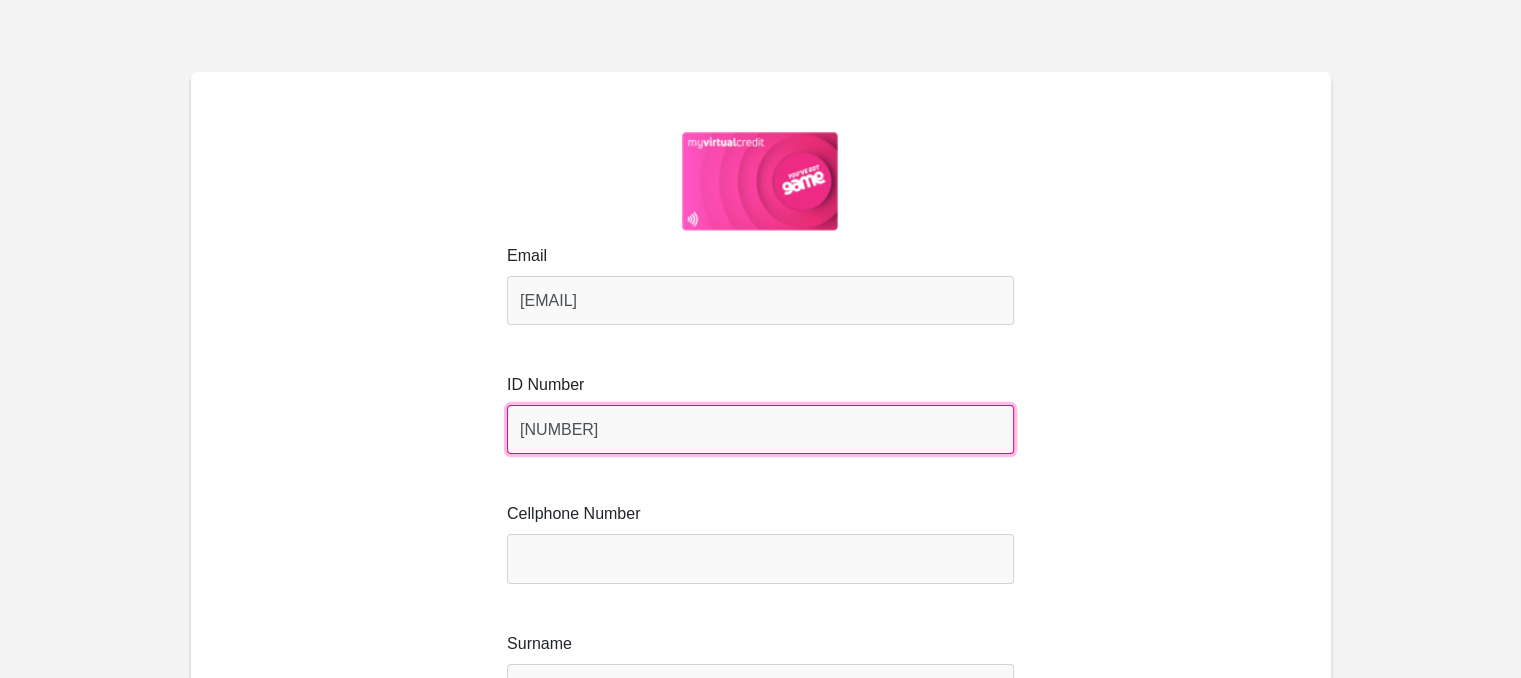 type on "[NUMBER]" 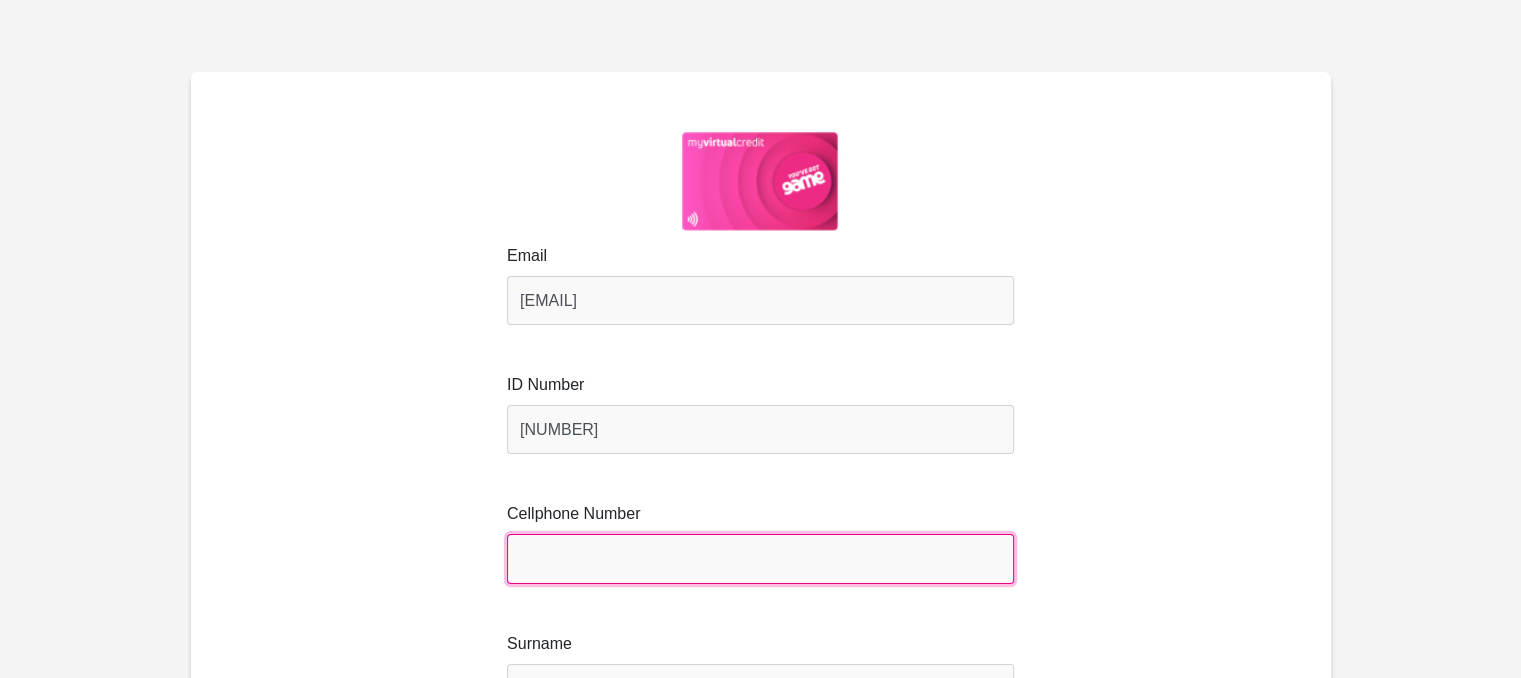 click on "Cellphone Number" at bounding box center (760, 558) 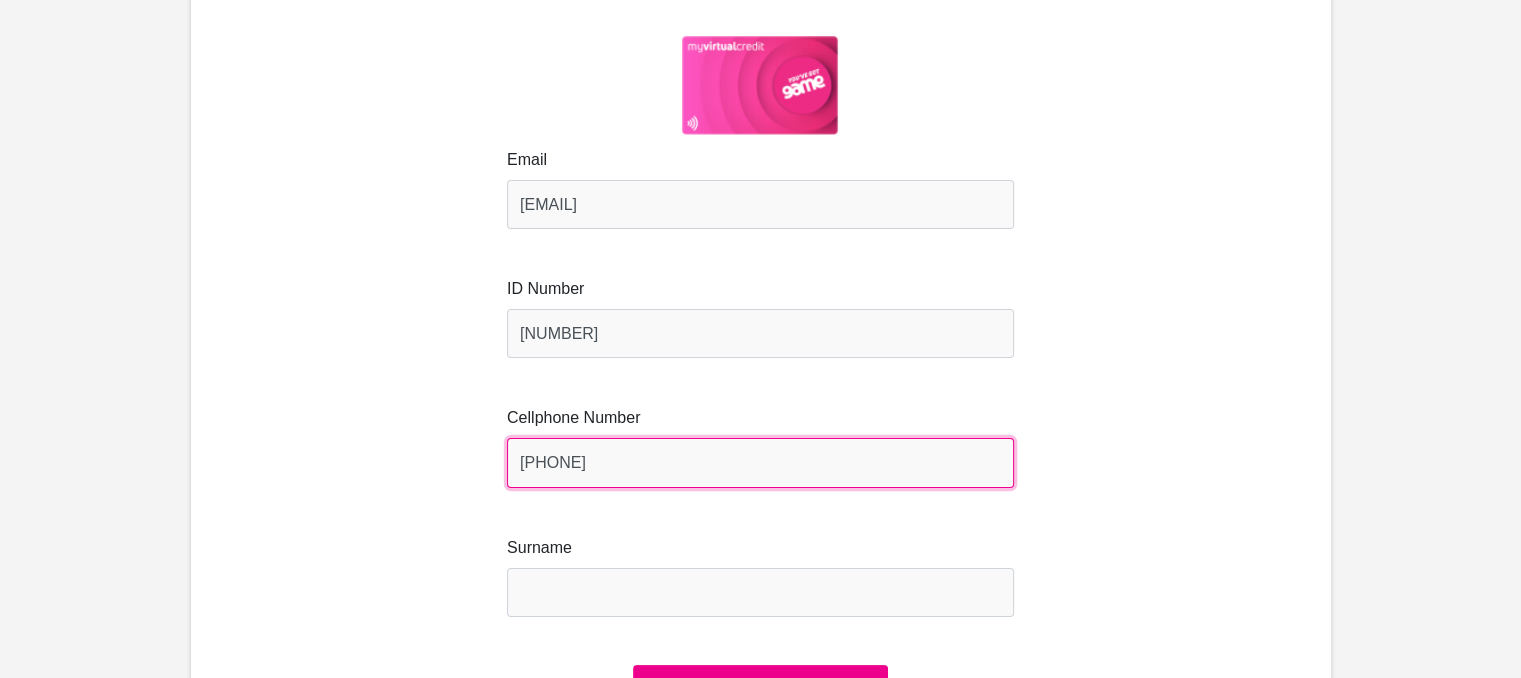 scroll, scrollTop: 98, scrollLeft: 0, axis: vertical 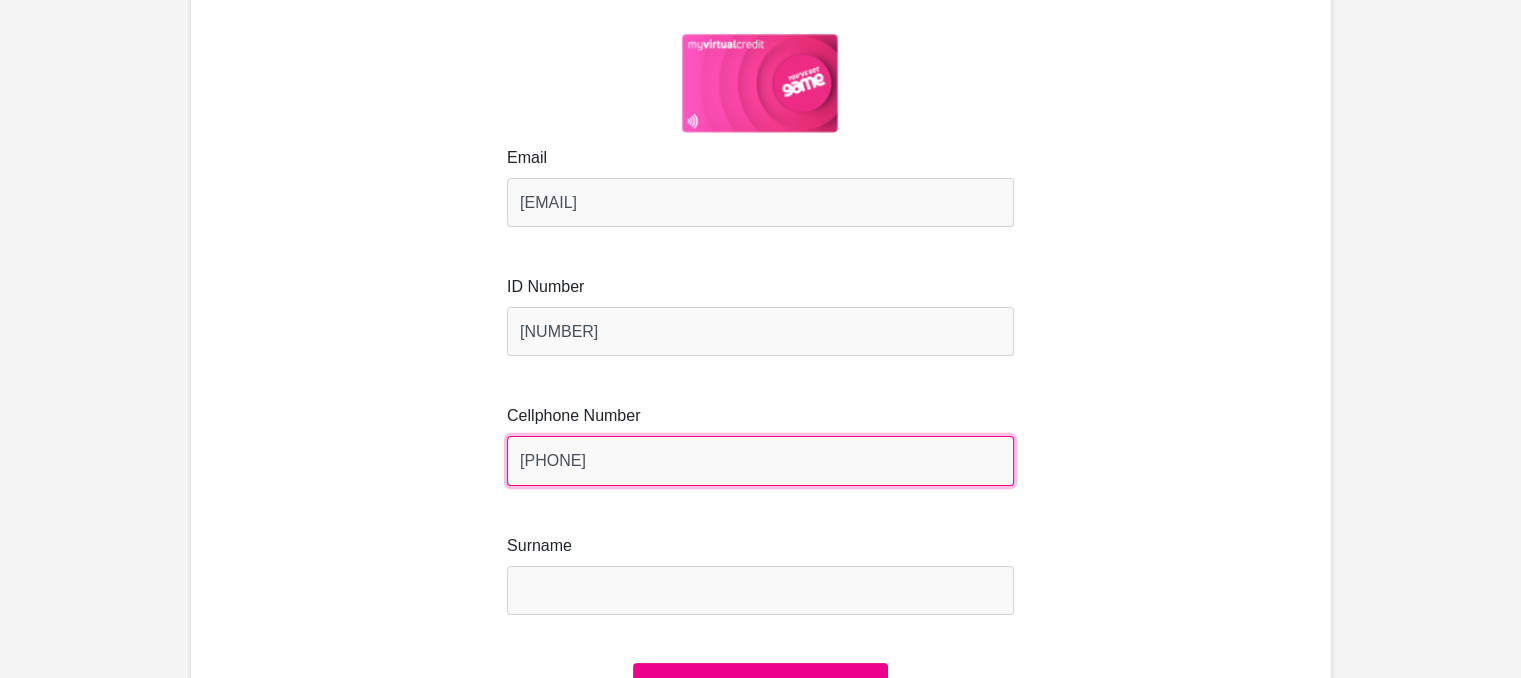 type on "[PHONE]" 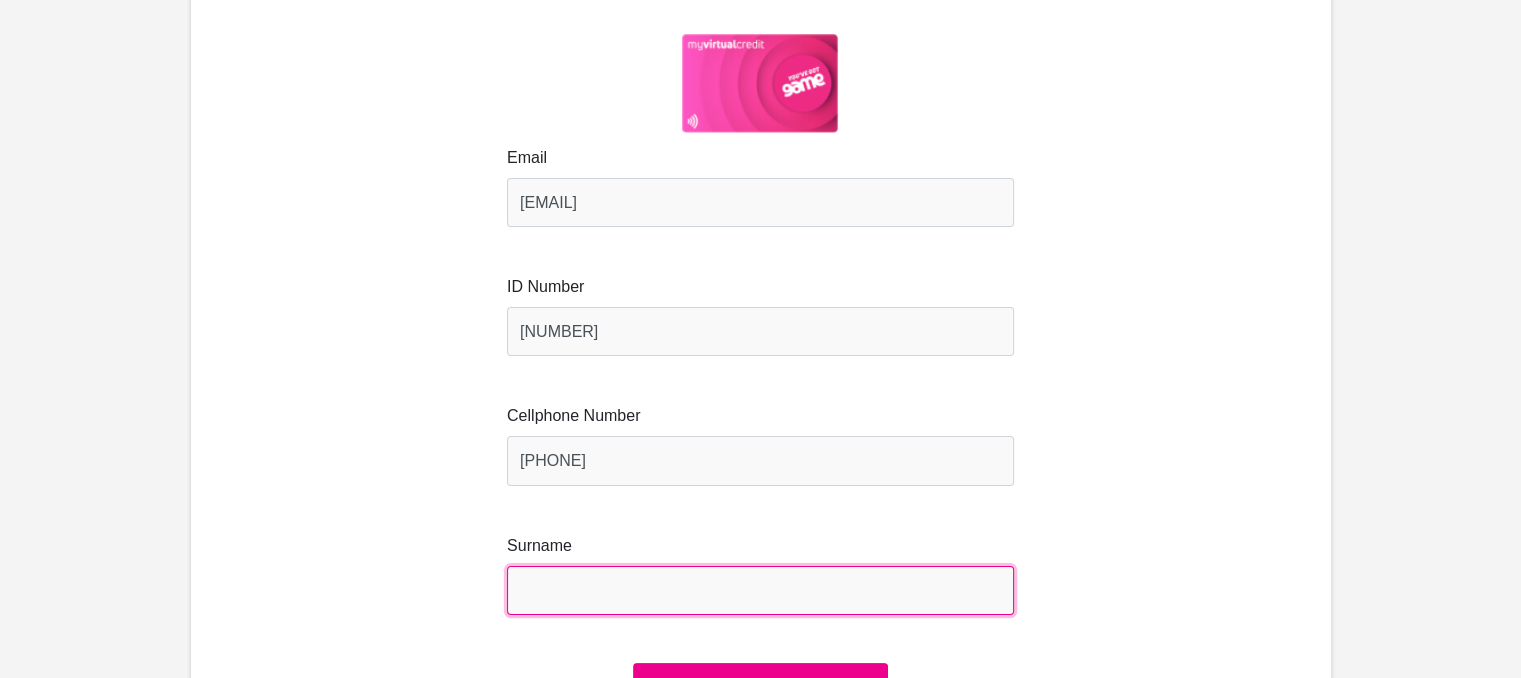 click on "Surname" at bounding box center (760, 590) 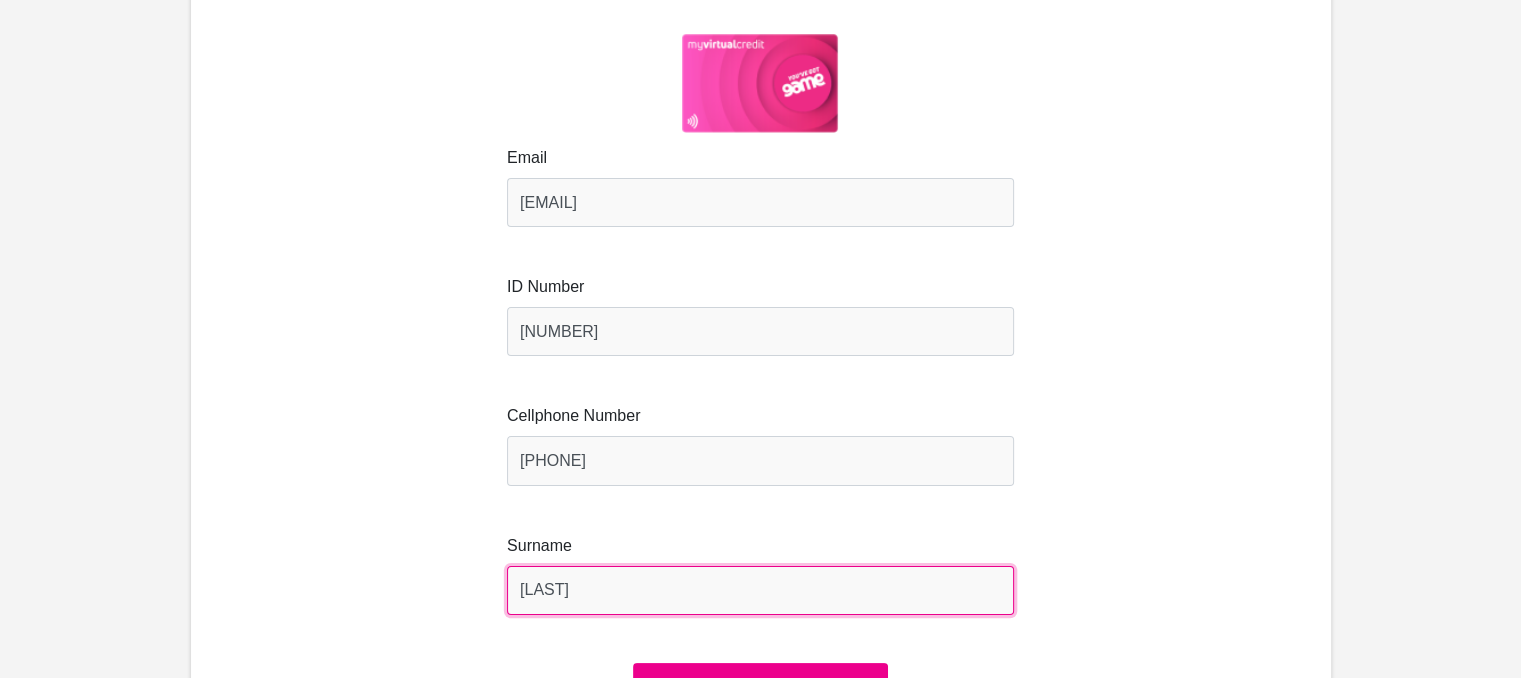 type on "[LAST]" 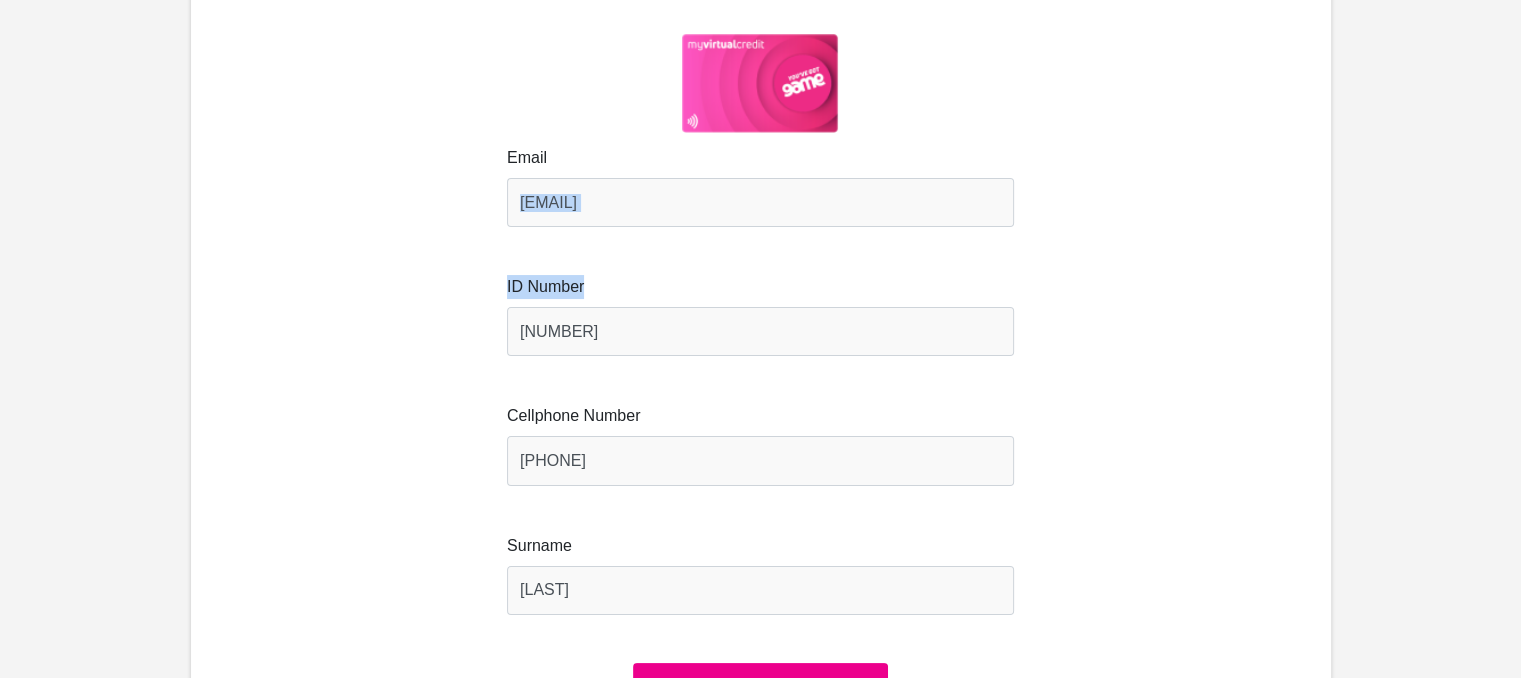 drag, startPoint x: 1371, startPoint y: 368, endPoint x: 1523, endPoint y: 231, distance: 204.62894 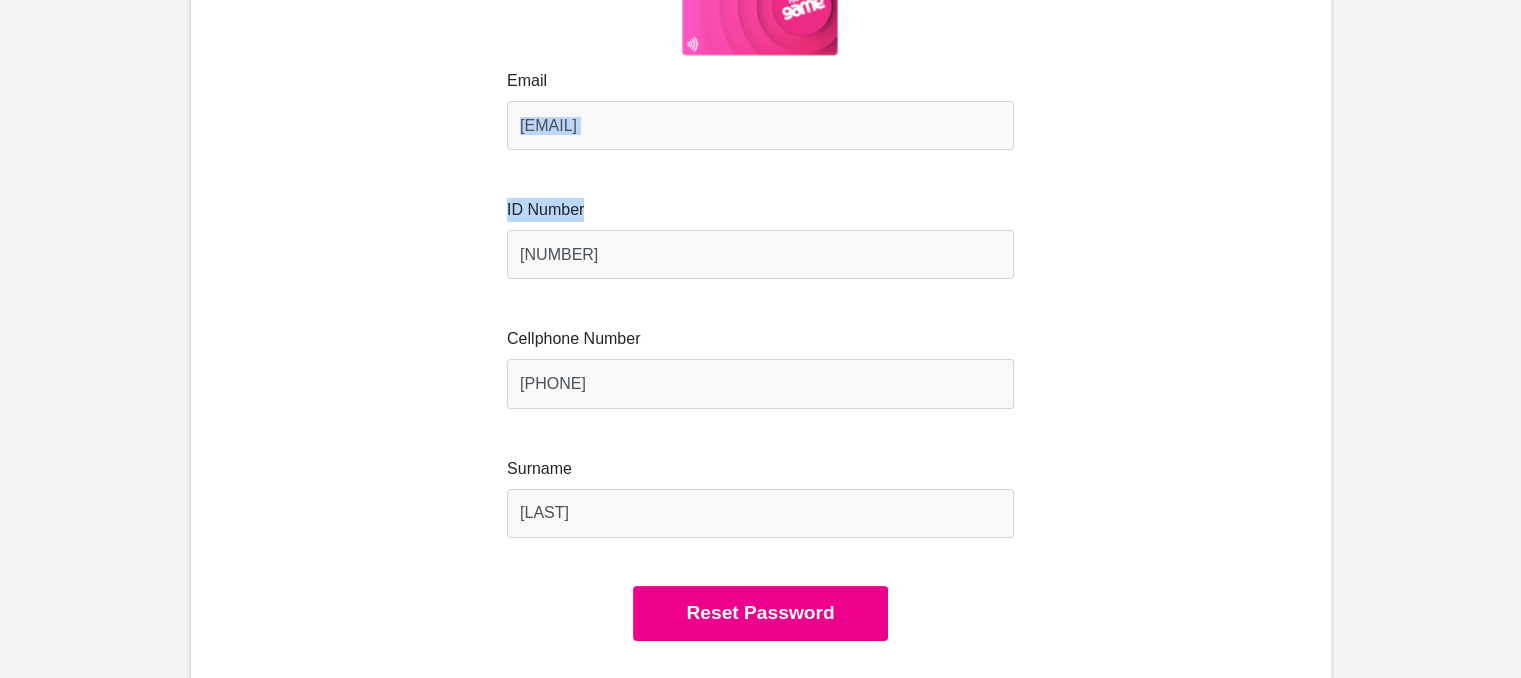scroll, scrollTop: 177, scrollLeft: 0, axis: vertical 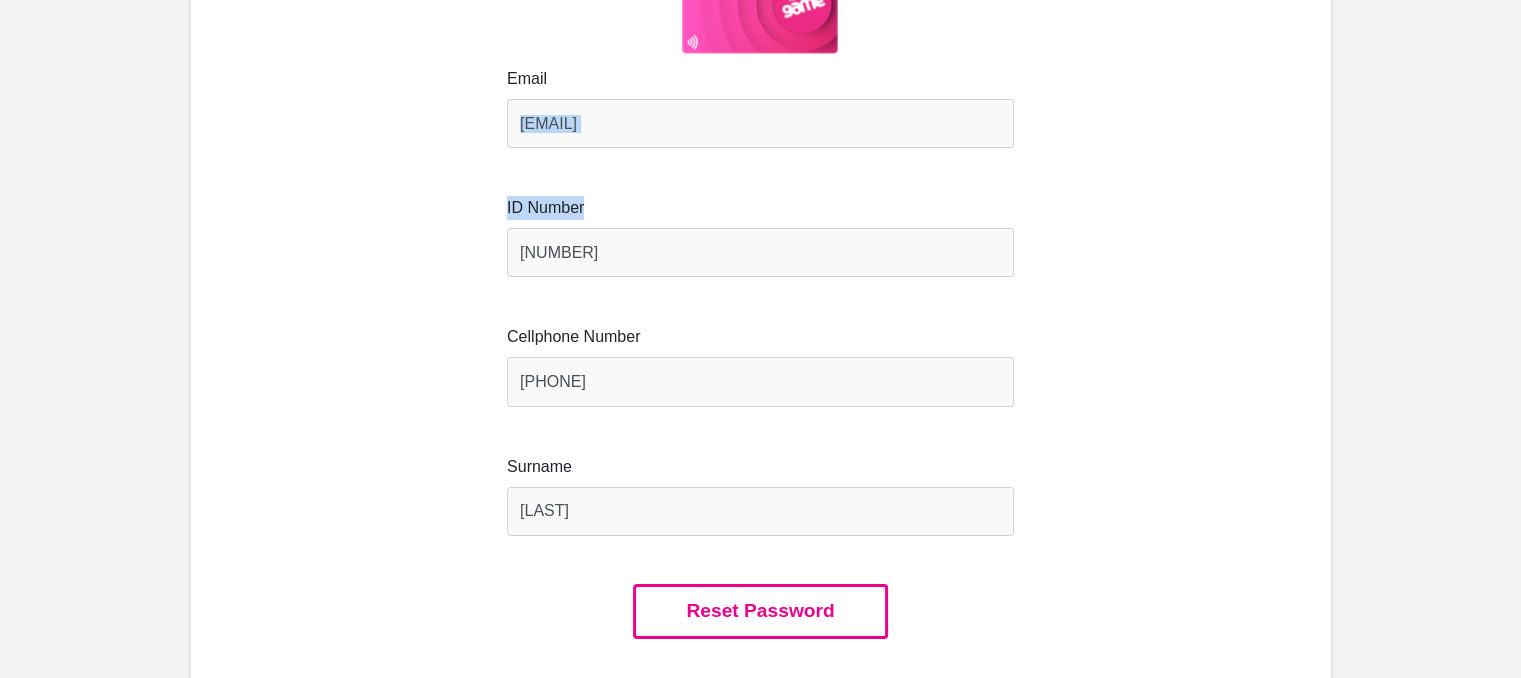 click on "Reset Password" at bounding box center [760, 611] 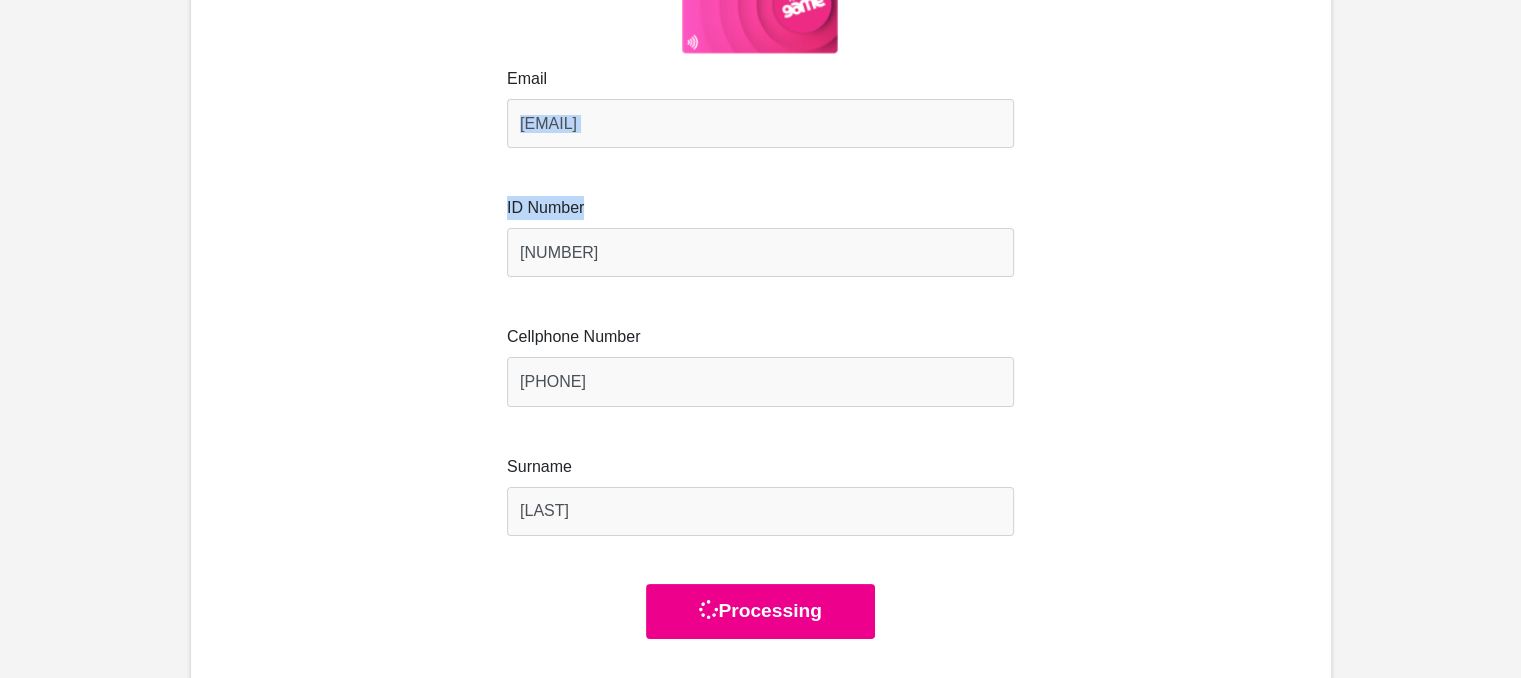 scroll, scrollTop: 0, scrollLeft: 0, axis: both 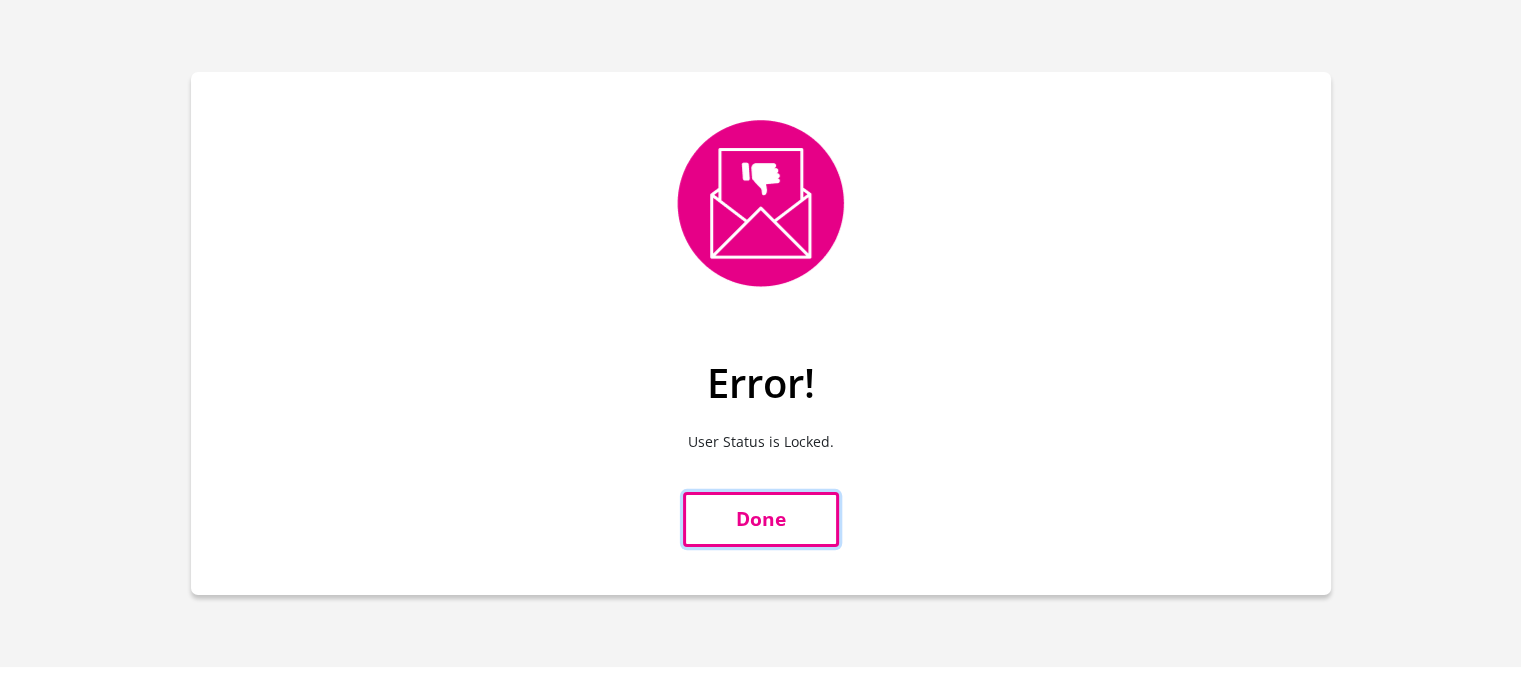 click on "Done" at bounding box center (761, 519) 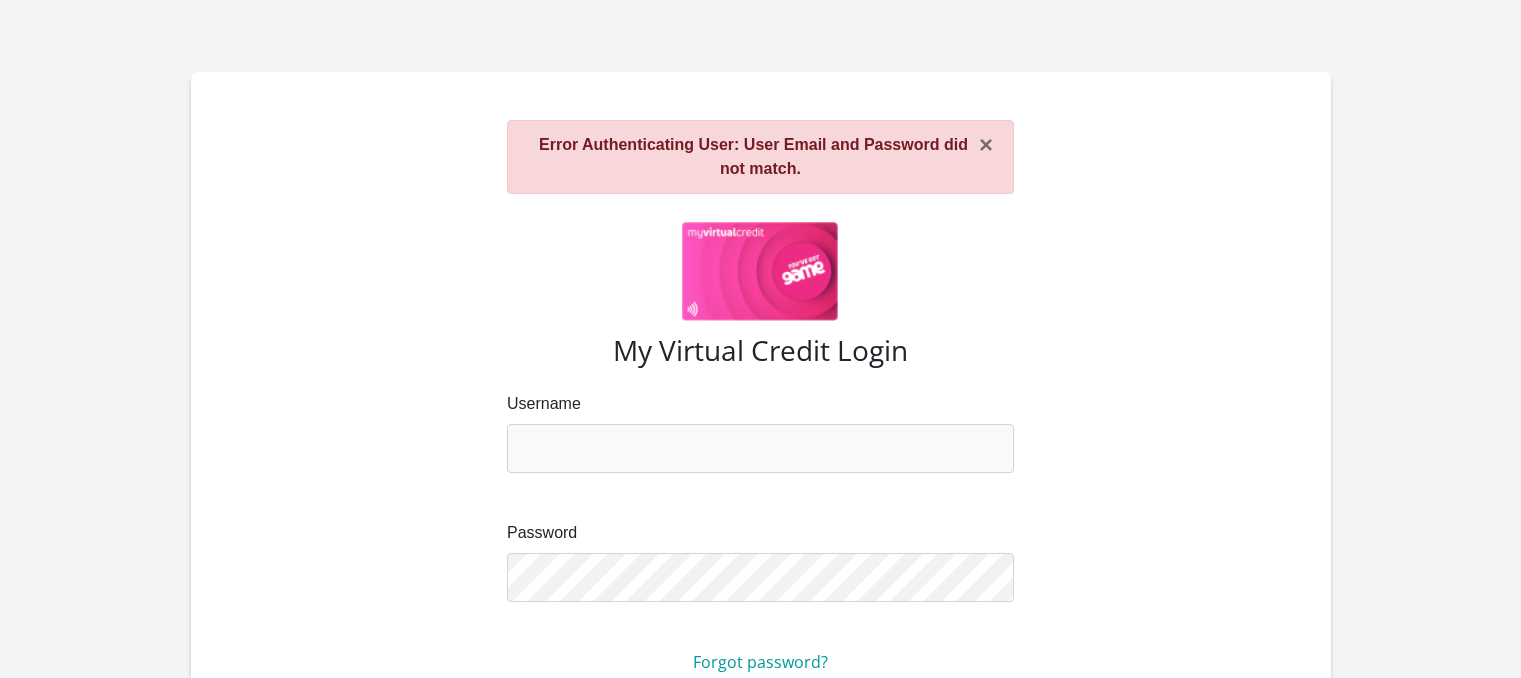 scroll, scrollTop: 0, scrollLeft: 0, axis: both 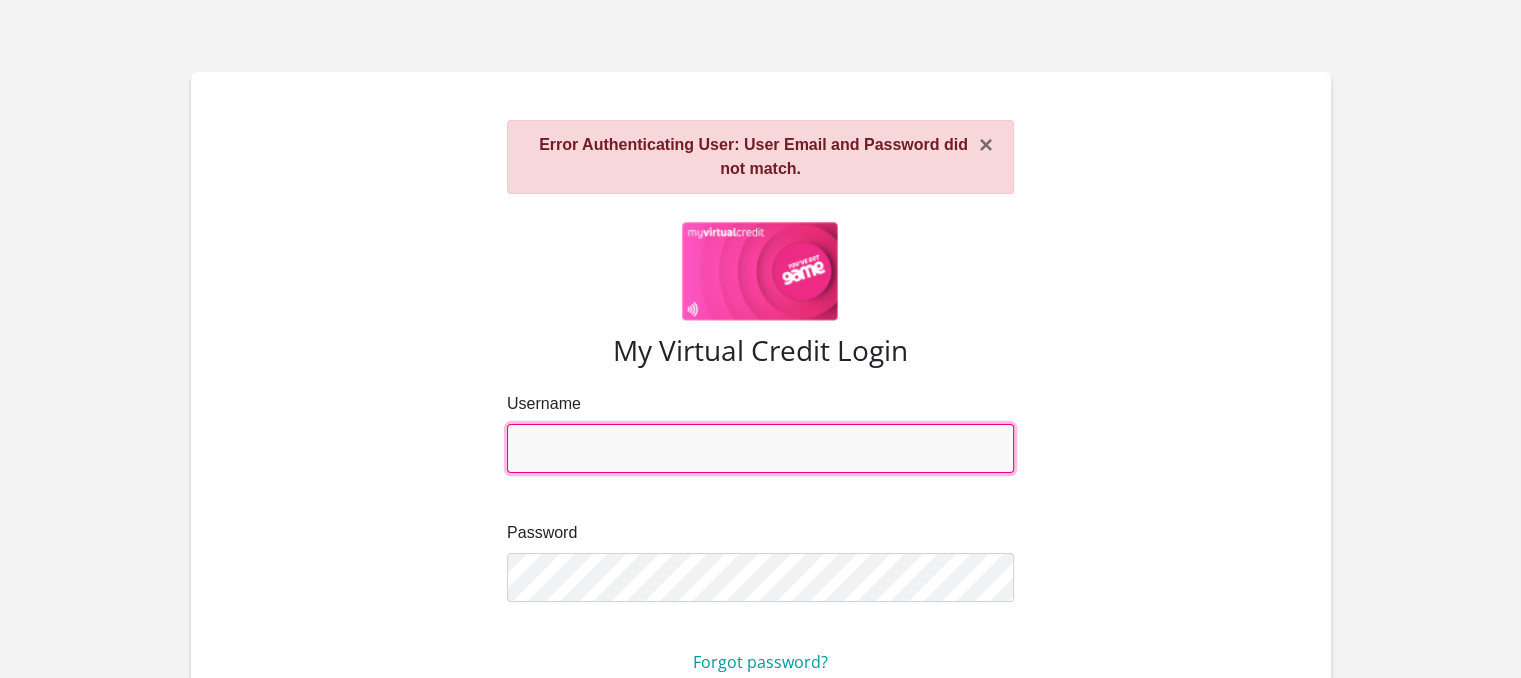 click on "Username" at bounding box center (760, 448) 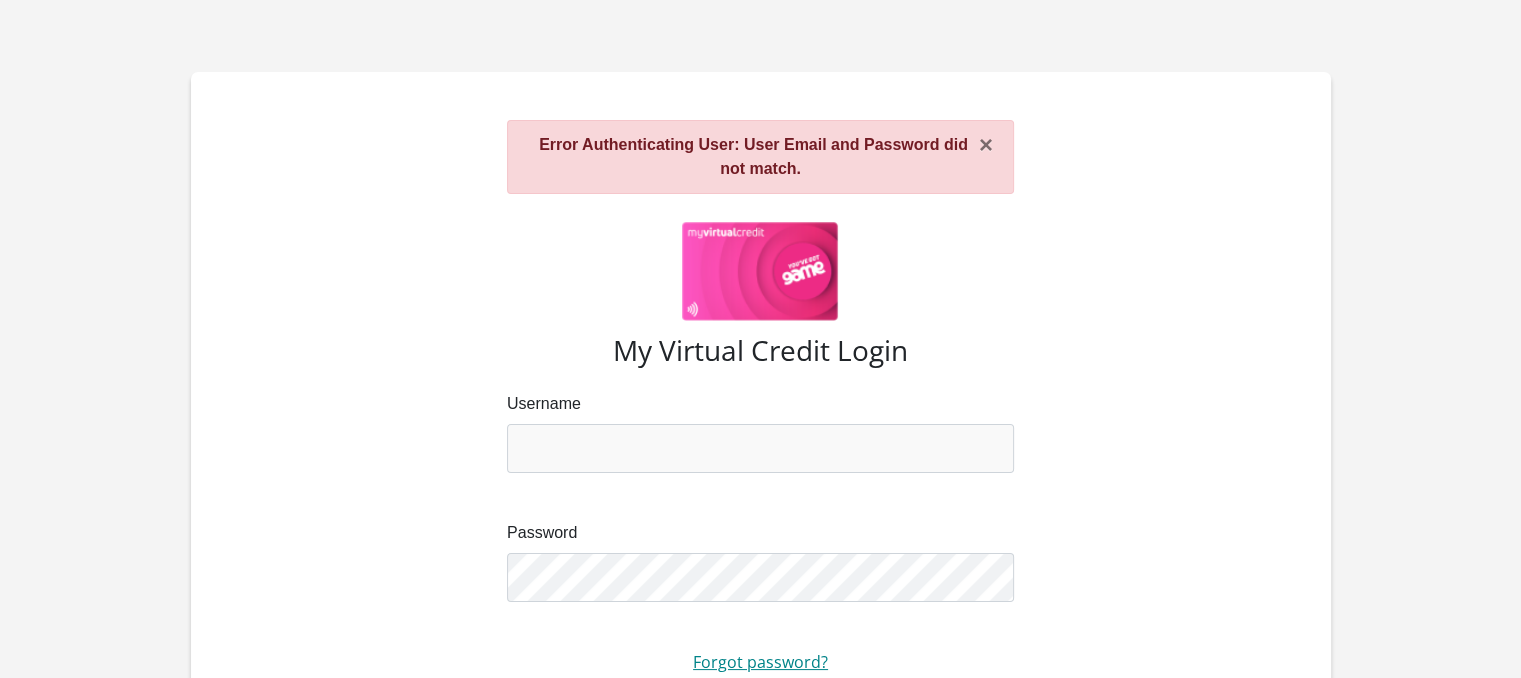 click on "Forgot password?" at bounding box center [760, 662] 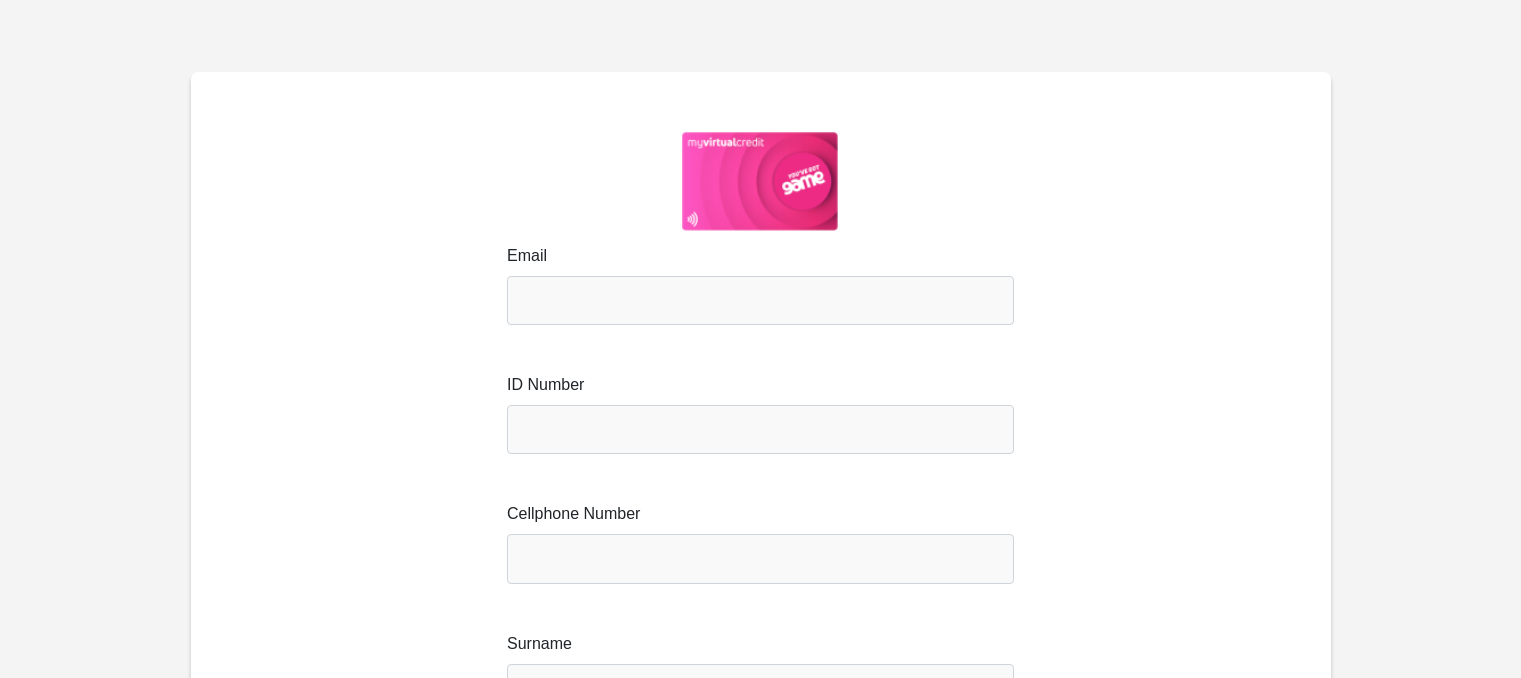 scroll, scrollTop: 0, scrollLeft: 0, axis: both 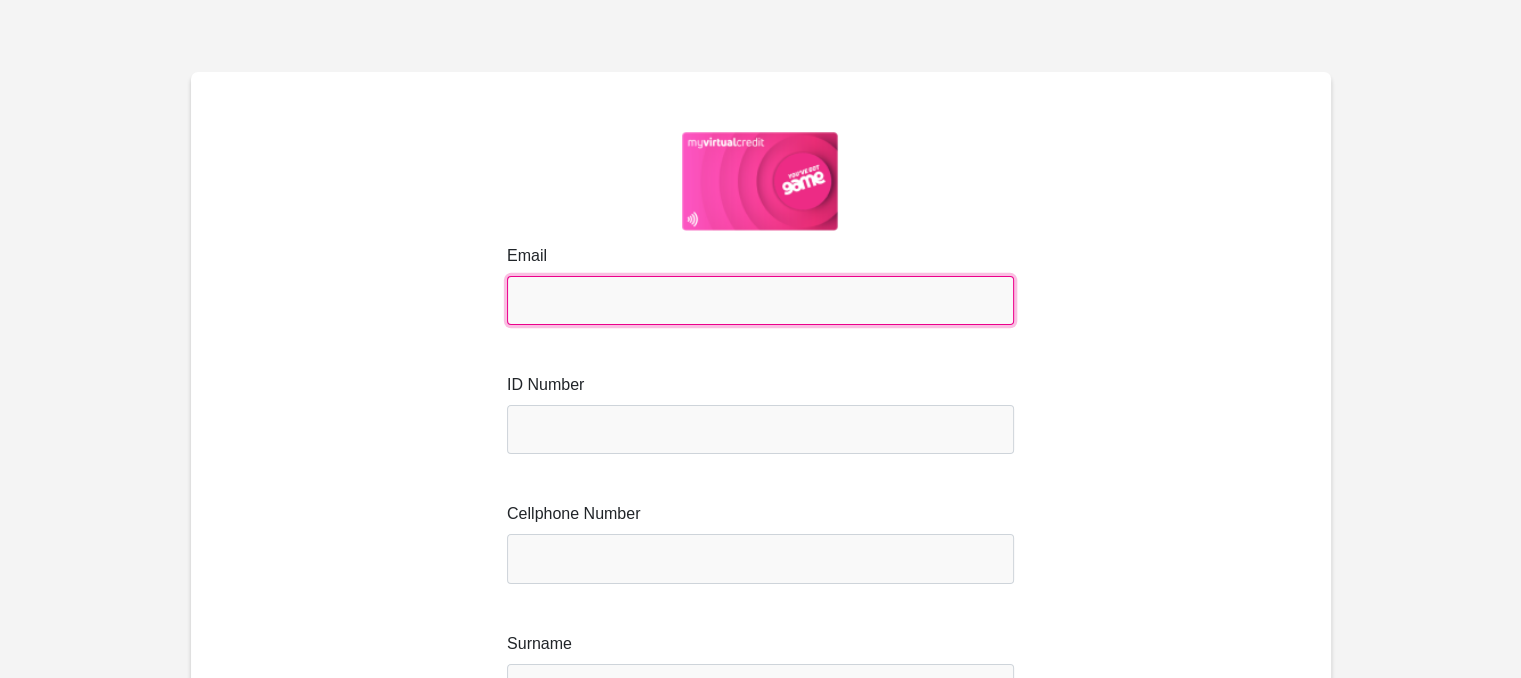 click on "Email" at bounding box center (760, 300) 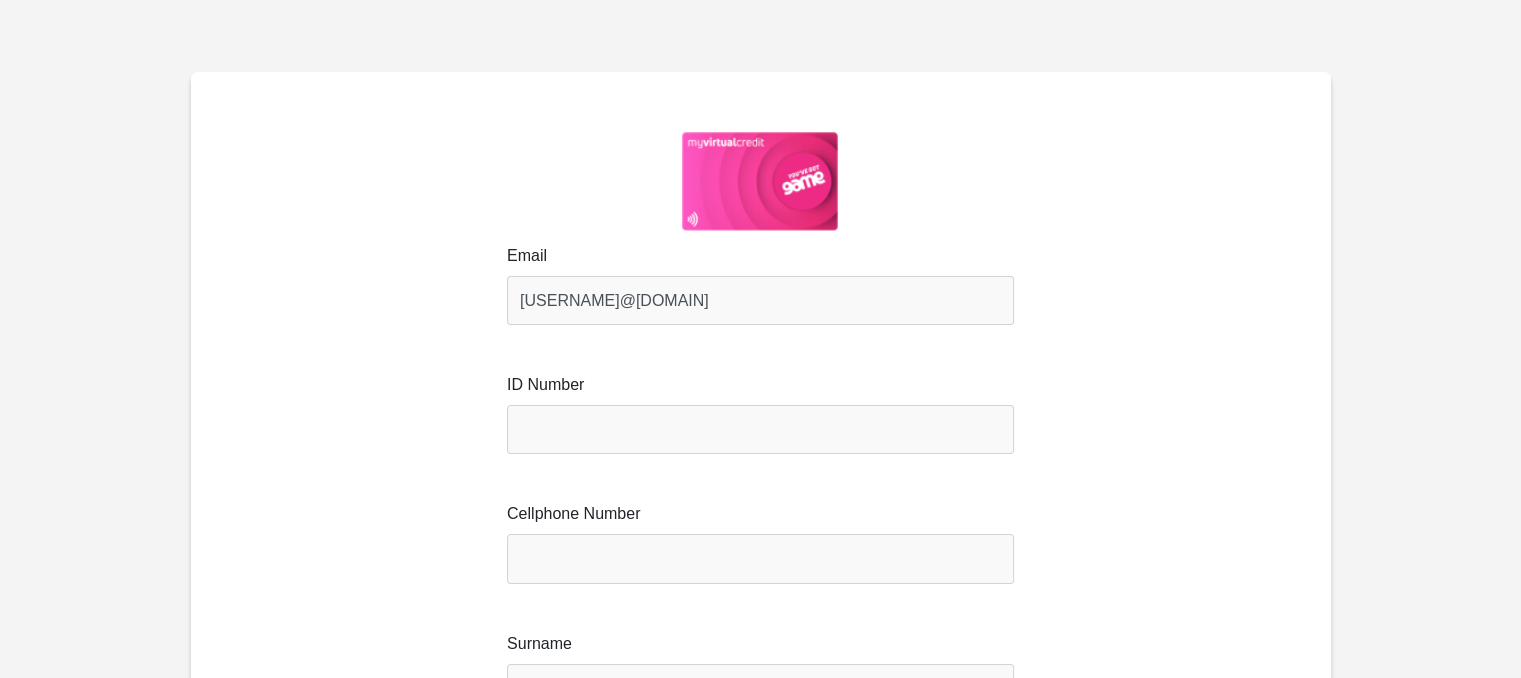 type on "[PHONE]" 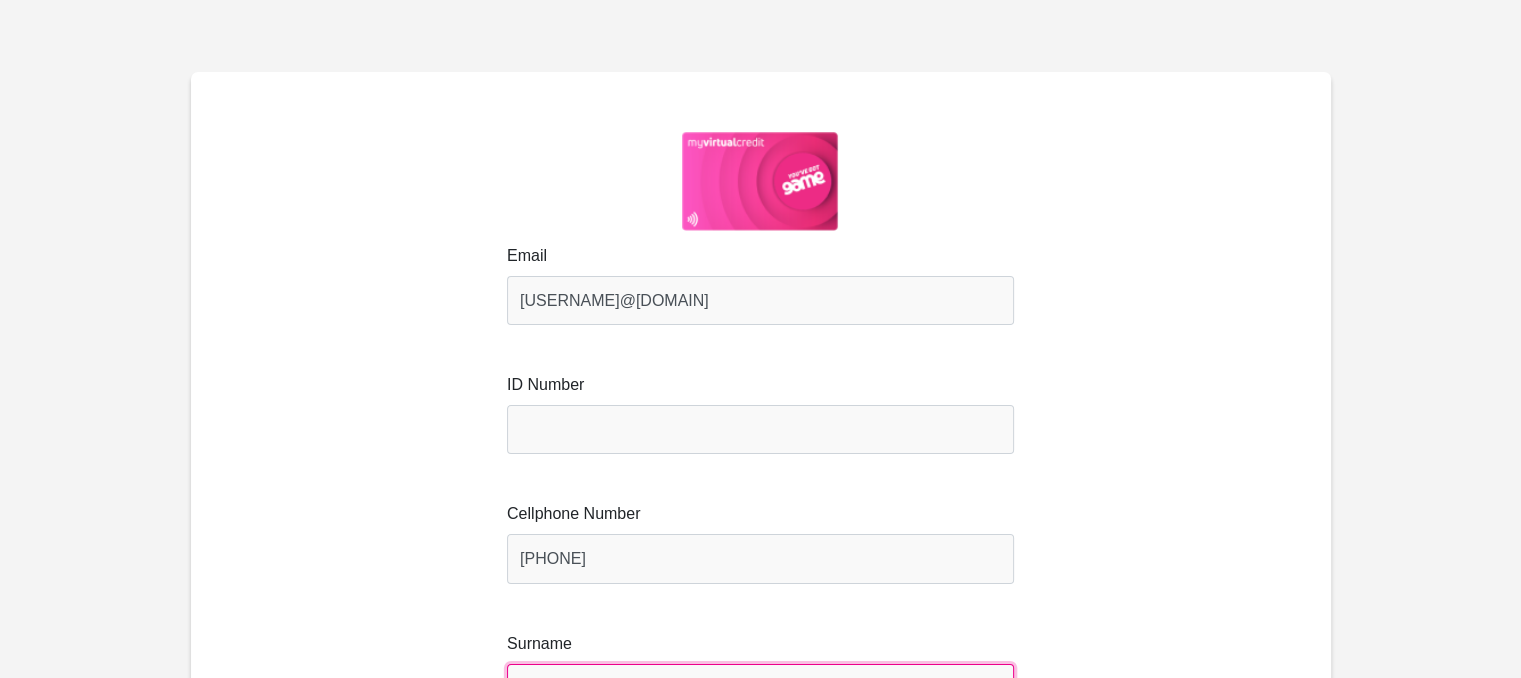 type on "[LAST]" 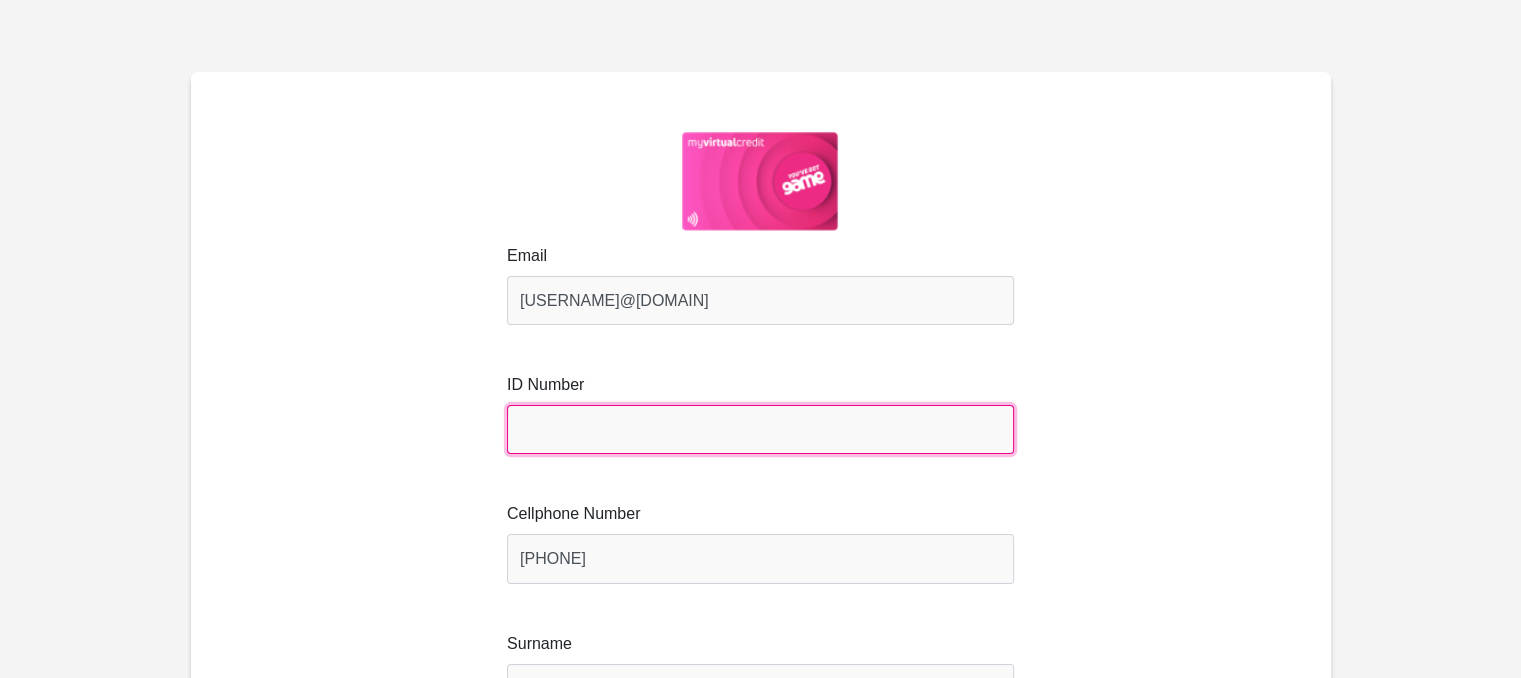 click at bounding box center (760, 429) 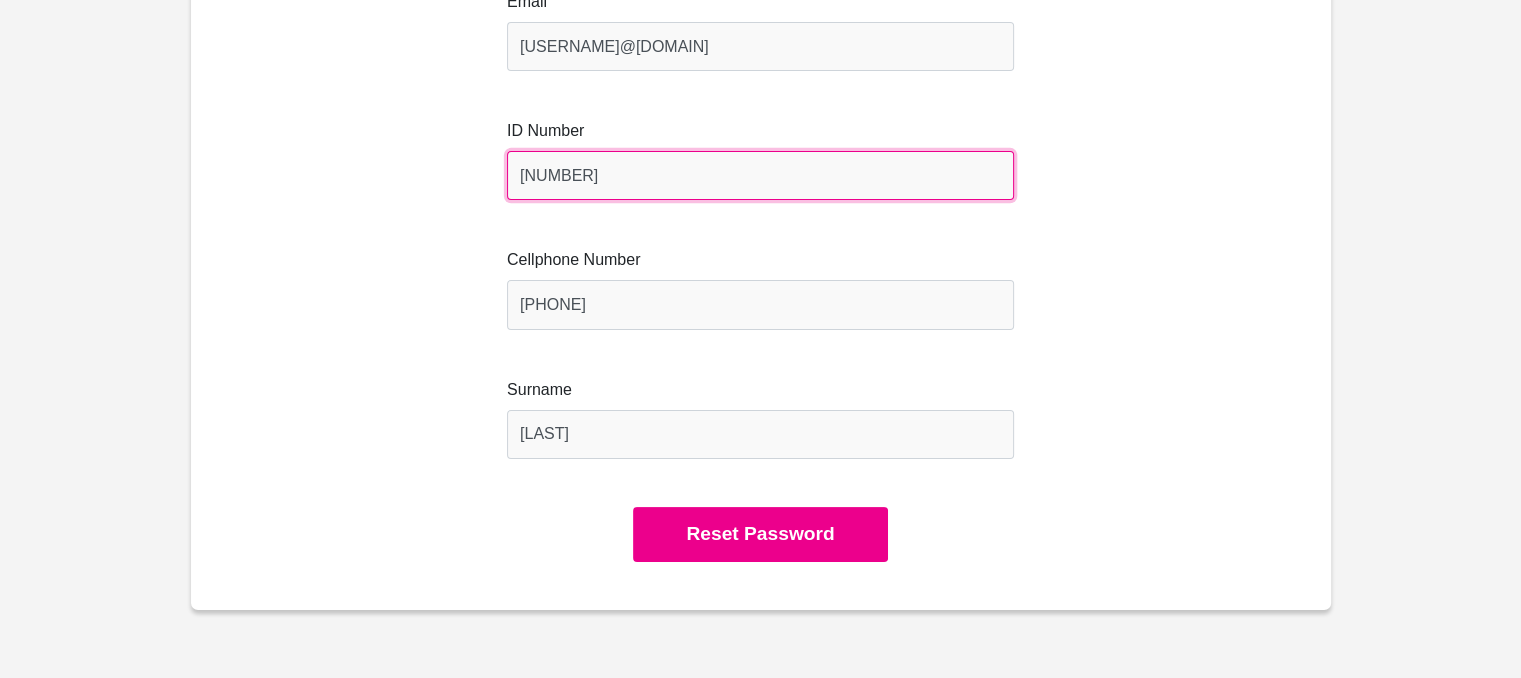 scroll, scrollTop: 262, scrollLeft: 0, axis: vertical 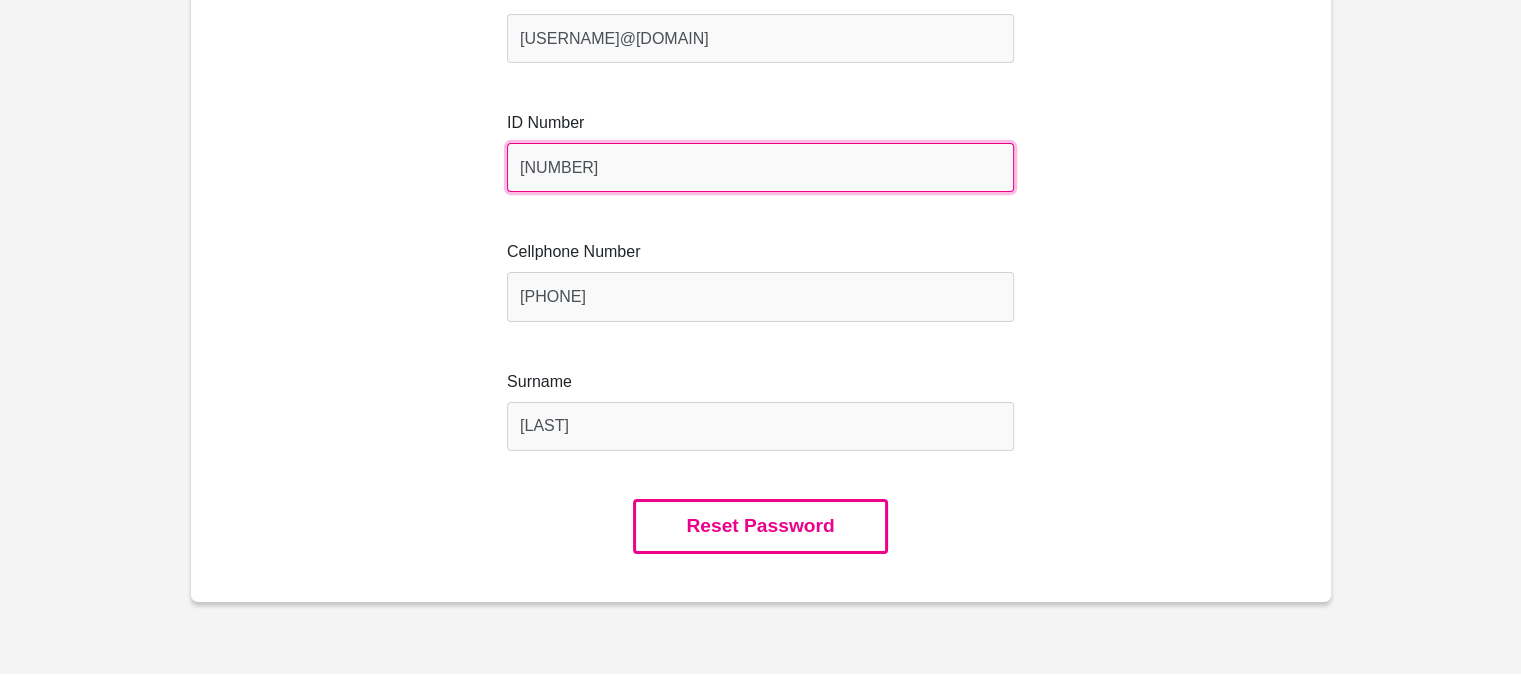 type on "[NUMBER]" 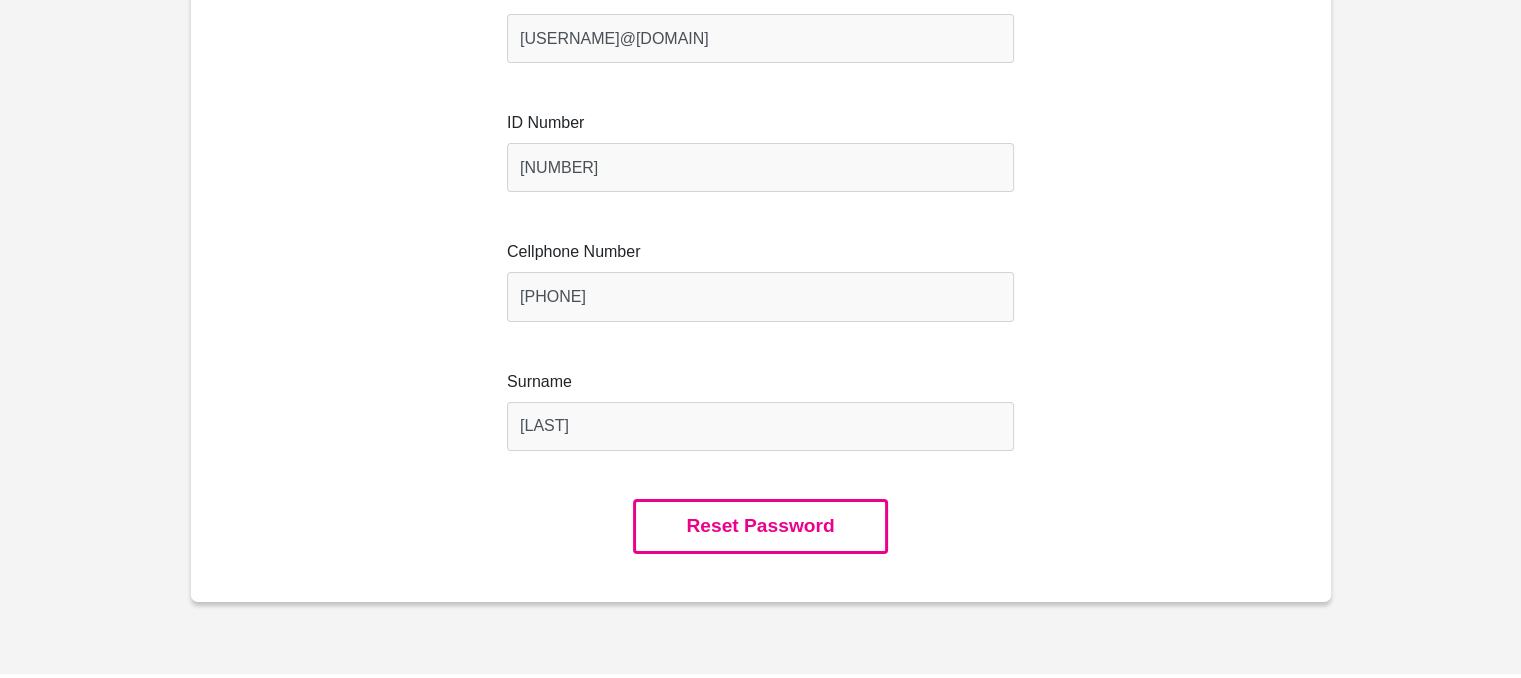 click on "Reset Password" at bounding box center (760, 526) 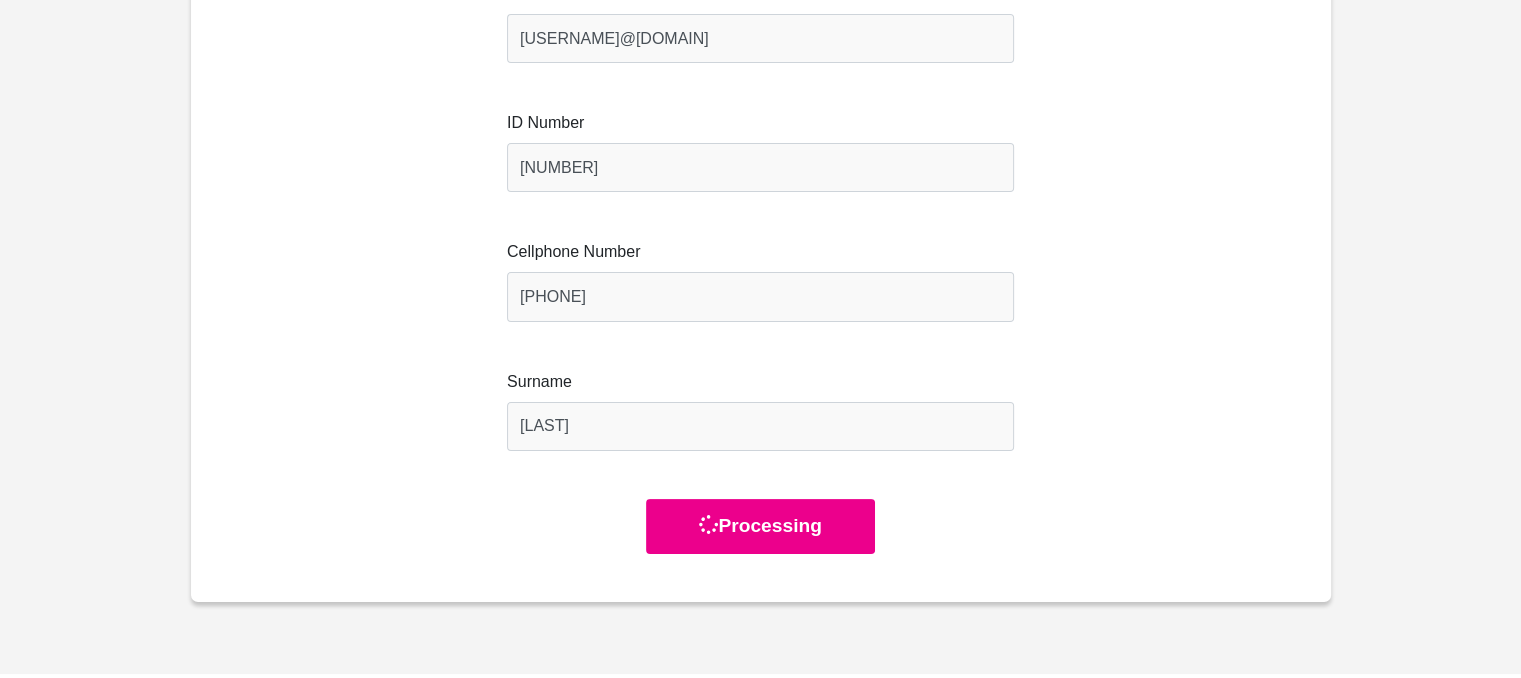 scroll, scrollTop: 0, scrollLeft: 0, axis: both 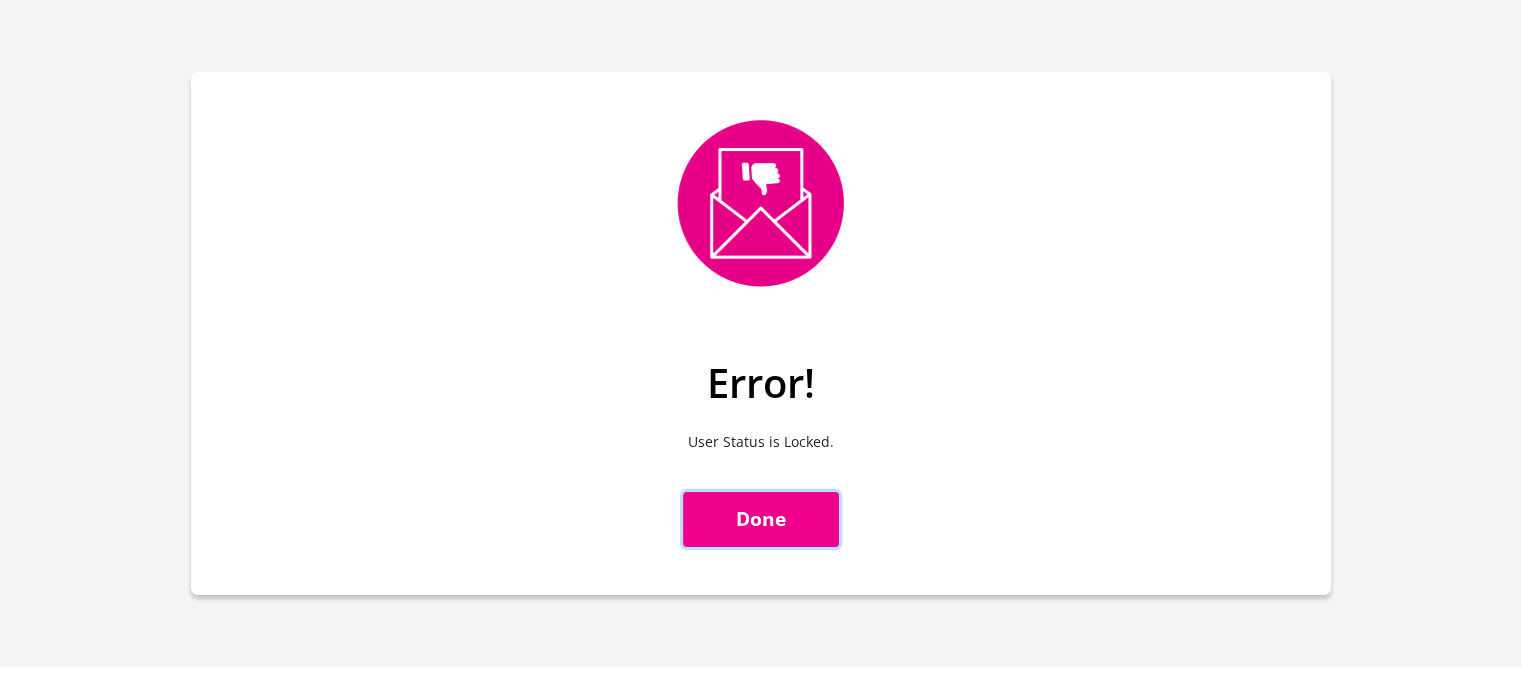 click on "Done" at bounding box center (761, 519) 